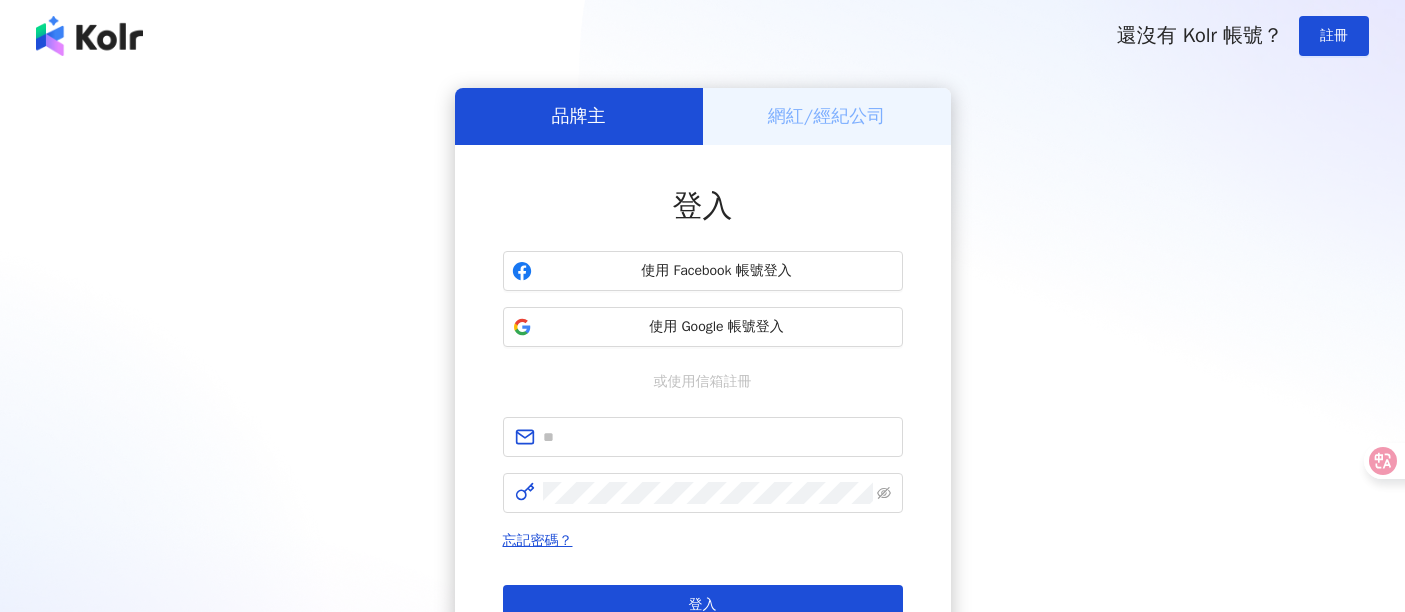 scroll, scrollTop: 0, scrollLeft: 0, axis: both 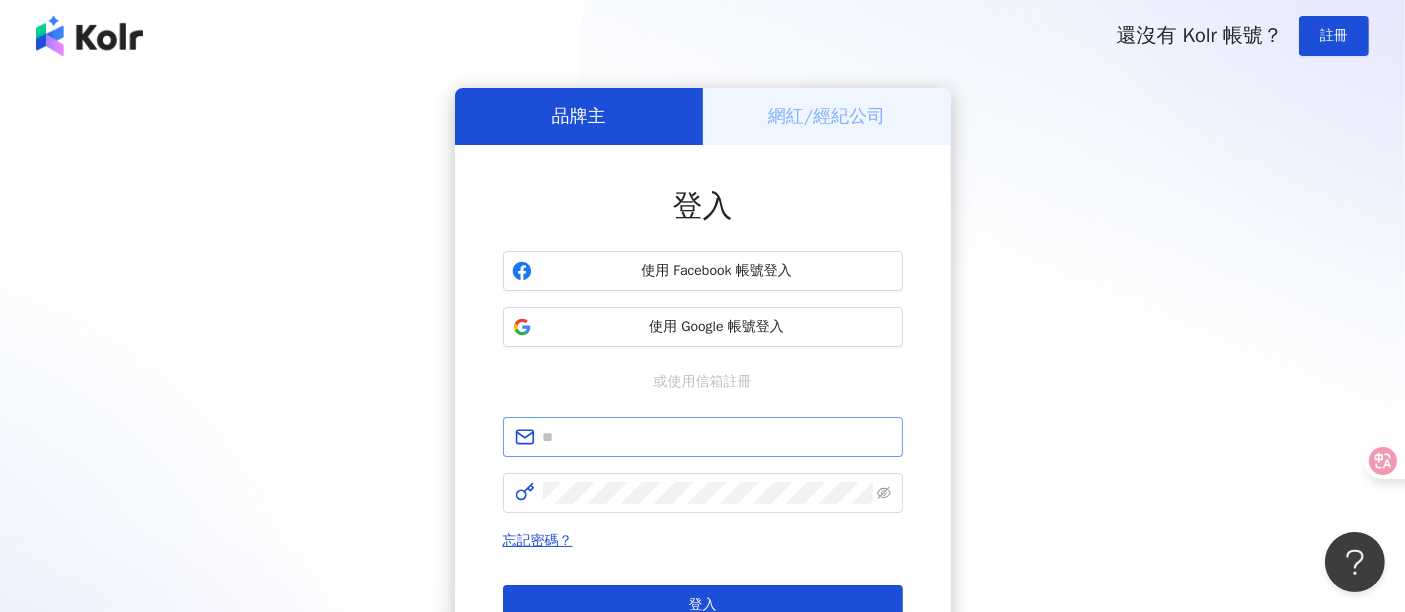 click at bounding box center [703, 437] 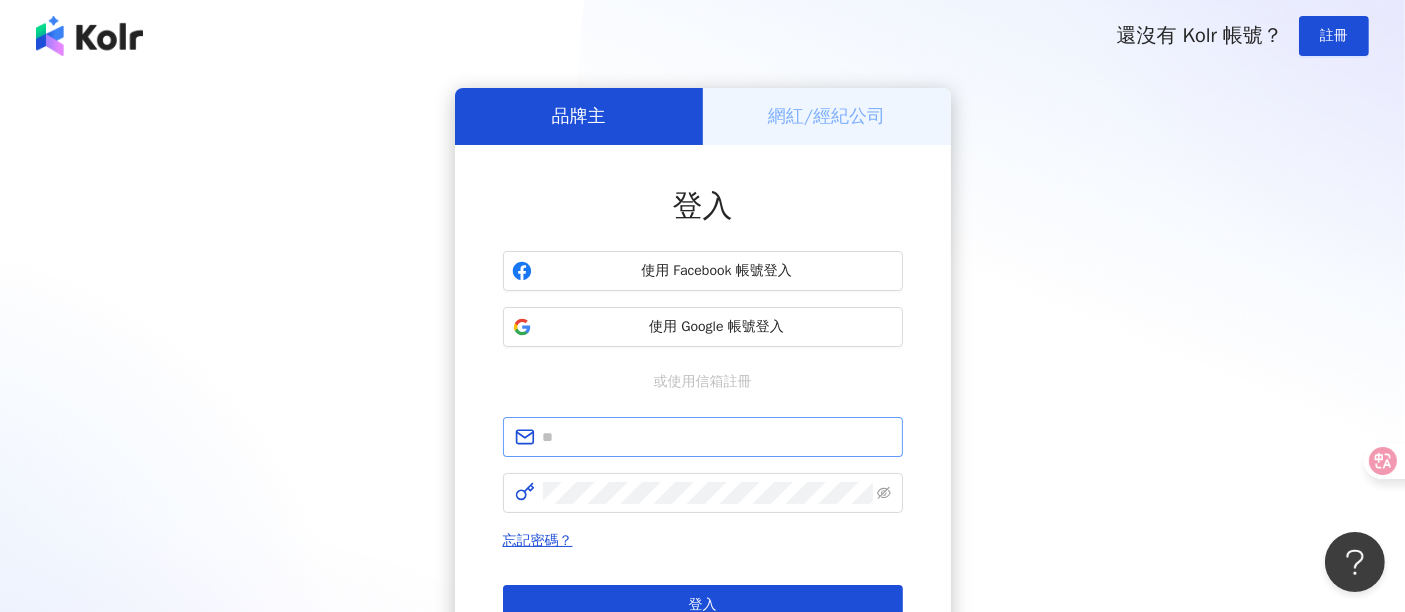 click at bounding box center [703, 437] 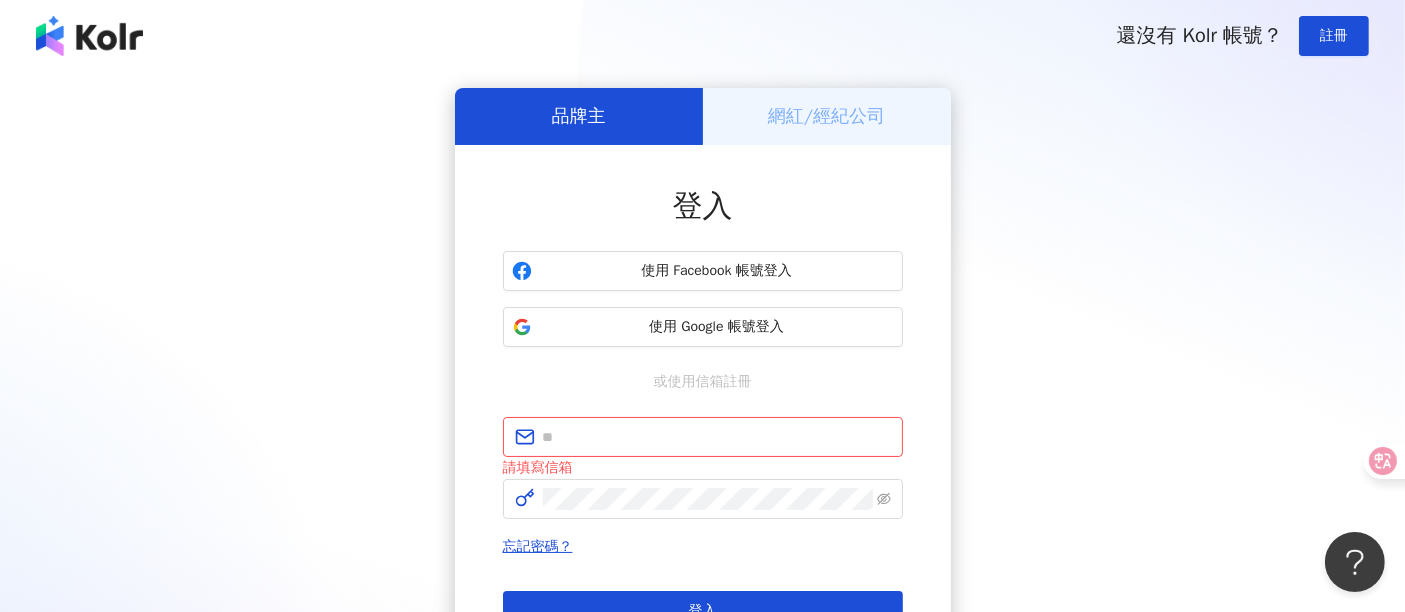 click on "請填寫信箱" at bounding box center [703, 468] 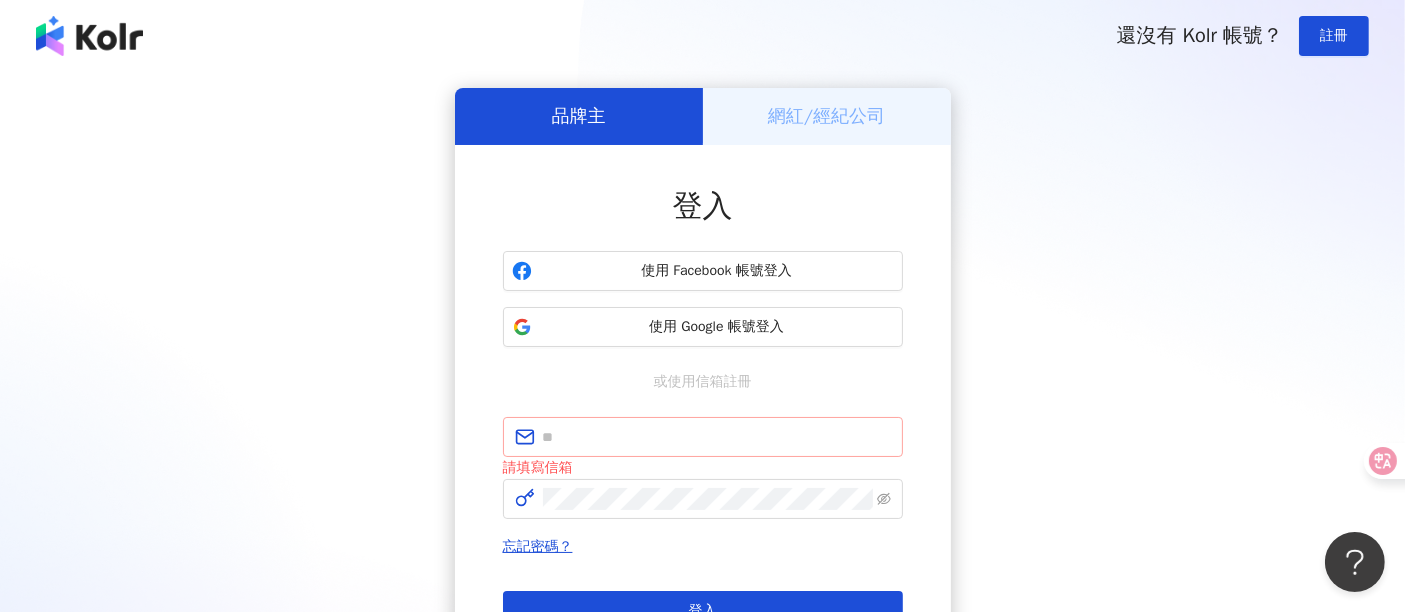 click at bounding box center [703, 437] 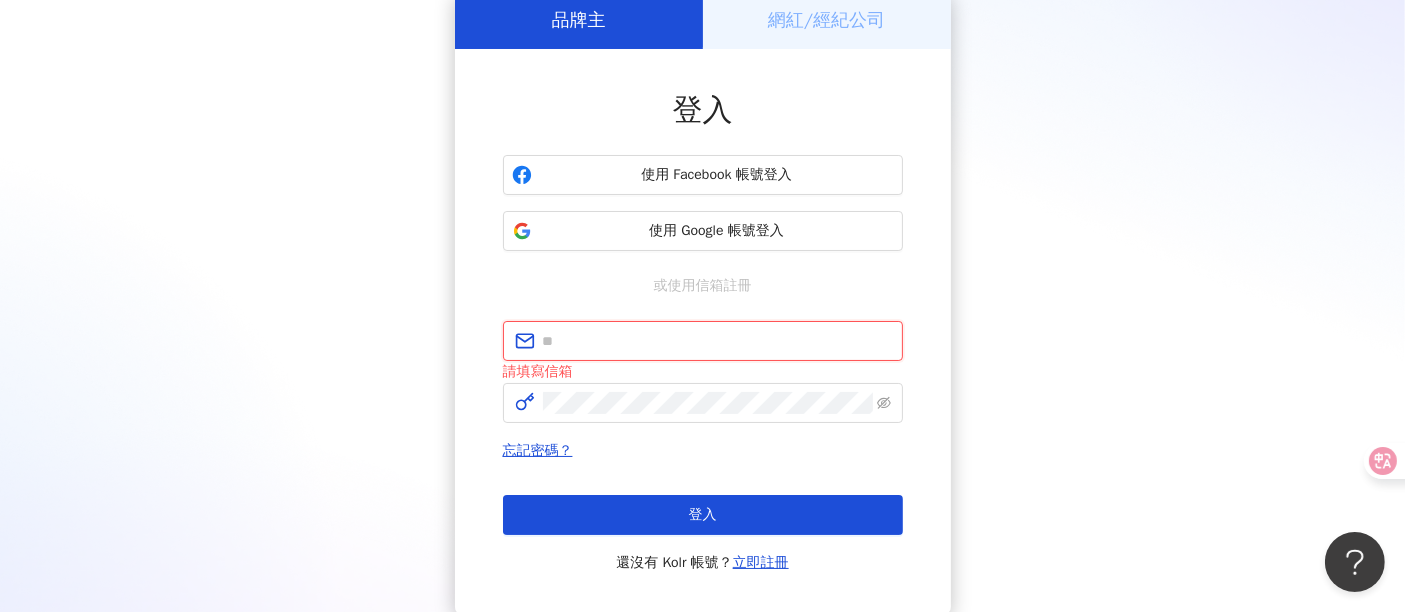 scroll, scrollTop: 222, scrollLeft: 0, axis: vertical 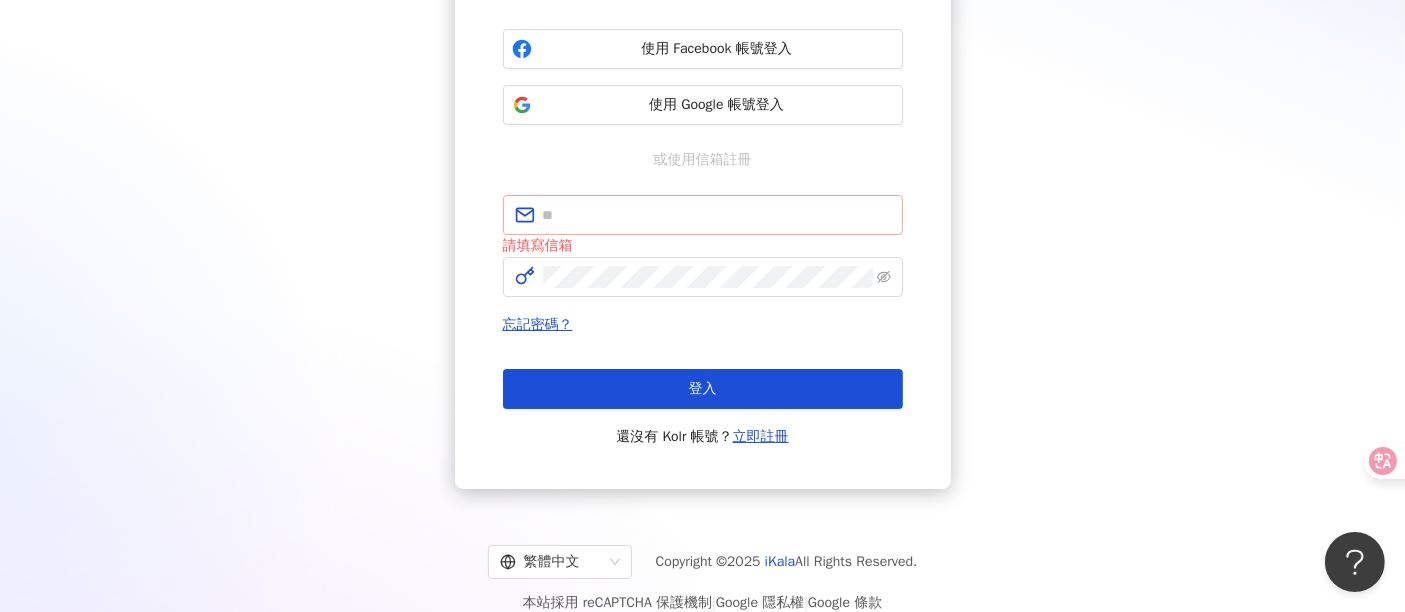click at bounding box center (703, 215) 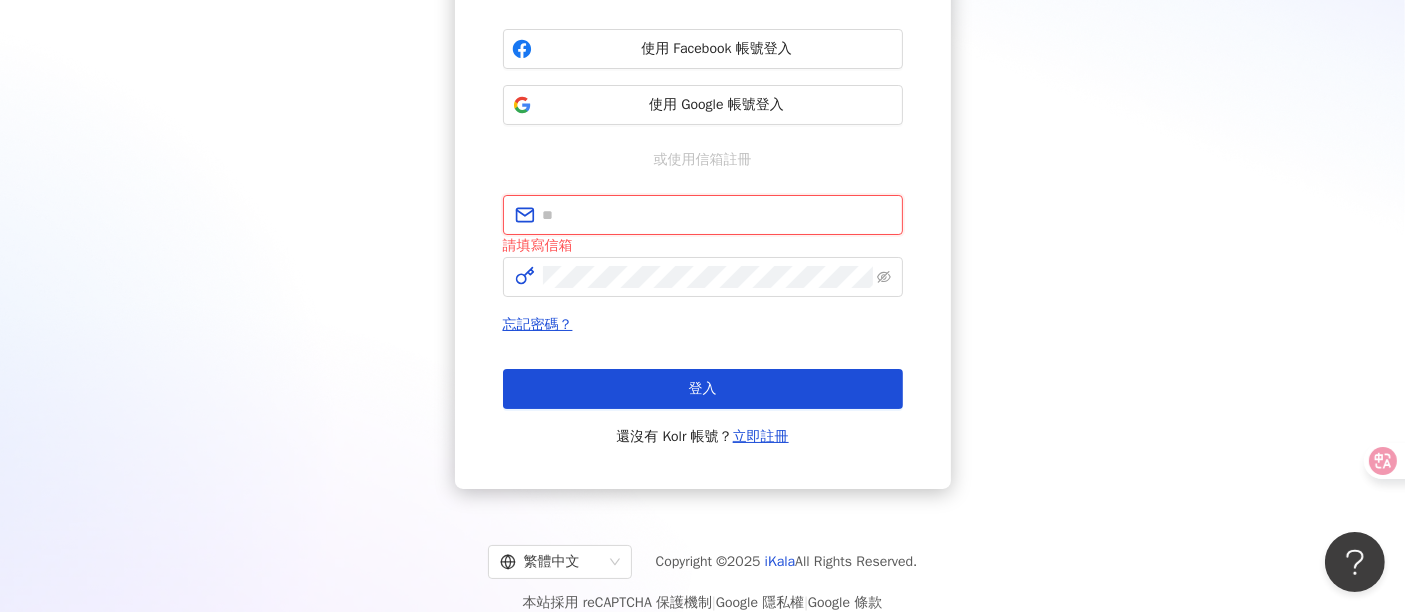 click at bounding box center [717, 215] 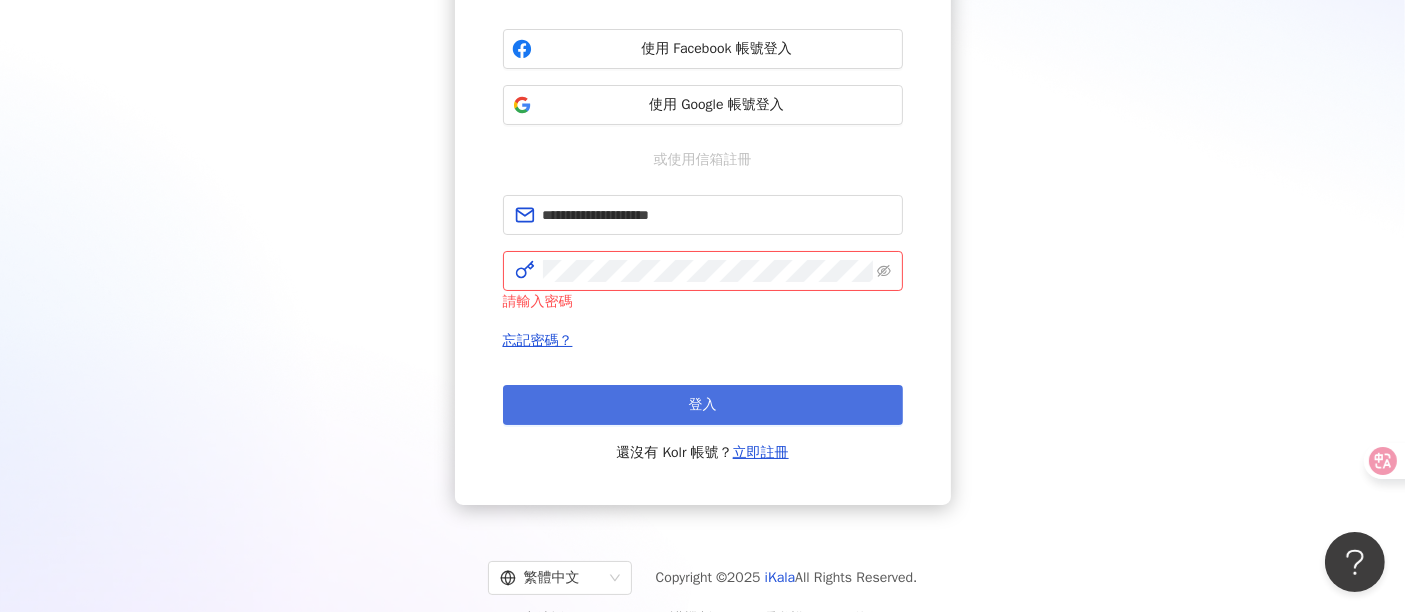 click on "登入" at bounding box center (703, 405) 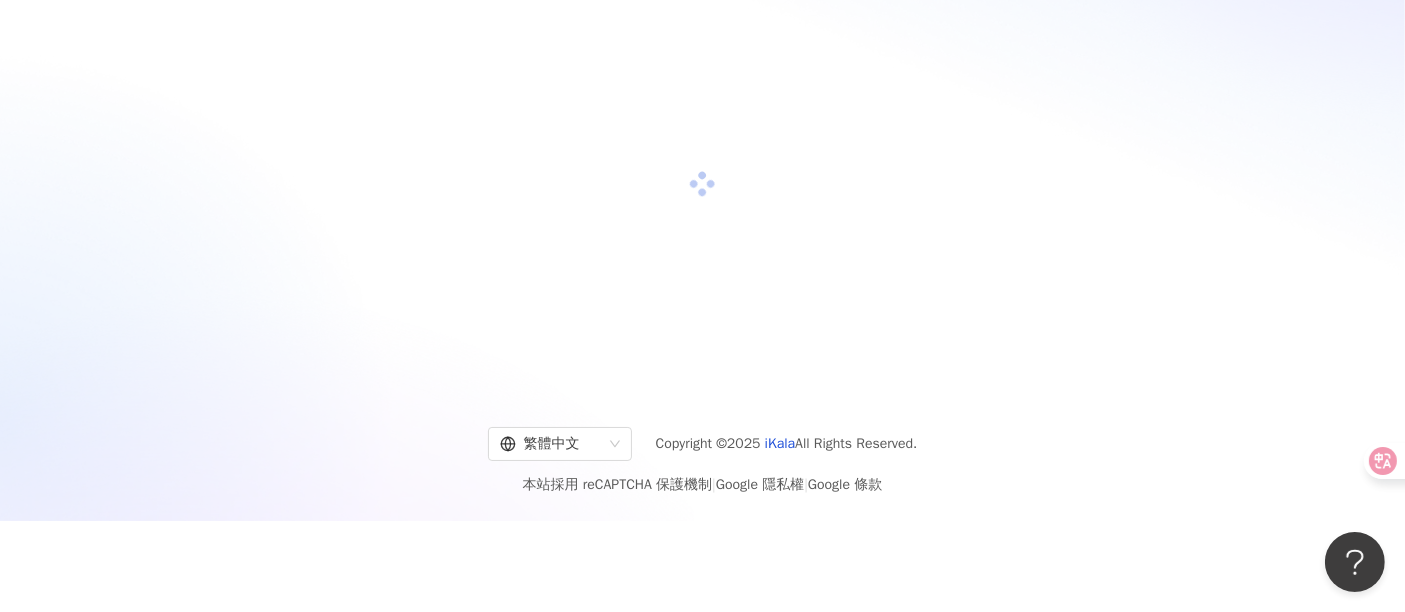 scroll, scrollTop: 0, scrollLeft: 0, axis: both 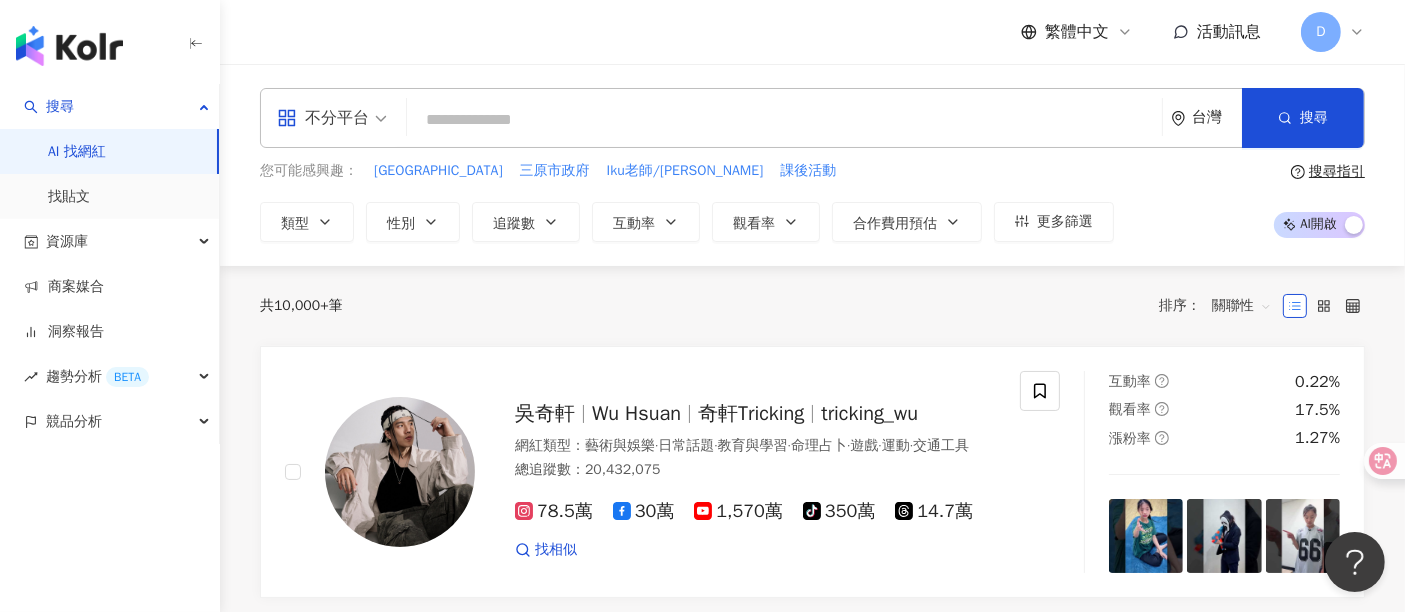 click on "共  10,000+  筆 排序： 關聯性 [PERSON_NAME] [PERSON_NAME] Hsuan 奇軒Tricking tricking_wu 網紅類型 ： 藝術與娛樂  ·  日常話題  ·  教育與學習  ·  命理占卜  ·  遊戲  ·  運動  ·  交通工具 總追蹤數 ： 20,432,075 78.5萬 30萬 1,570萬 tiktok-icon 350萬 14.7萬 找相似 互動率 0.22% 觀看率 17.5% 漲粉率 1.27% [PERSON_NAME] [PERSON_NAME] 網紅類型 ： 田徑、[PERSON_NAME]·  流行音樂  ·  藝術與娛樂  ·  日常話題  ·  音樂  ·  運動 總追蹤數 ： 18,125,953 1,057.1萬 434.5萬 321萬 找相似 互動率 1.07% 觀看率 17.8% 漲粉率 3.05% [PERSON_NAME]Tia 網紅類型 ： 無 總追蹤數 ： 12,320,425 975.4萬 256.6萬 找相似 互動率 3.21% 觀看率 0% 漲粉率 -7.42% Travel Thirsty  網紅類型 ： 日常話題  ·  美食 總追蹤數 ： 10,308,951 2.9萬 214萬 814萬 找相似 互動率 0.04% 觀看率 6.1% 漲粉率 0.25% Zijun and Tang San 網紅類型 ： 韓國偶像  ·  藝術與娛樂  ·  日常話題  ·  教育與學習 總追蹤數" at bounding box center (812, 2228) 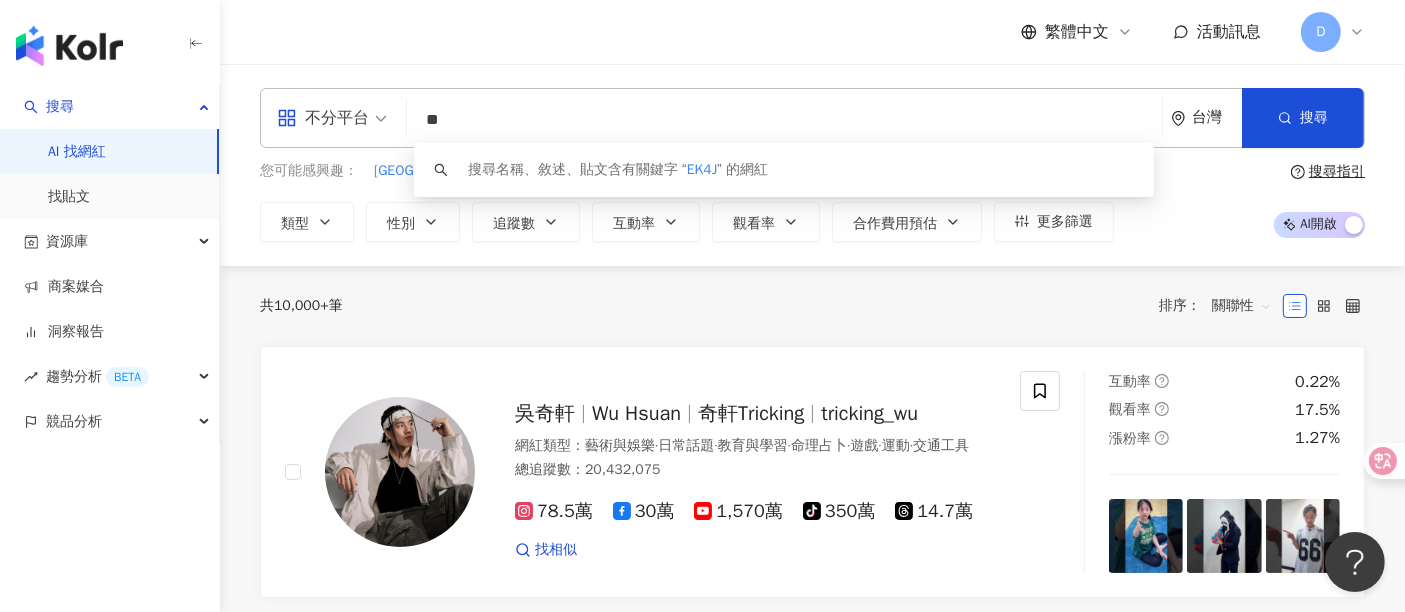 type on "*" 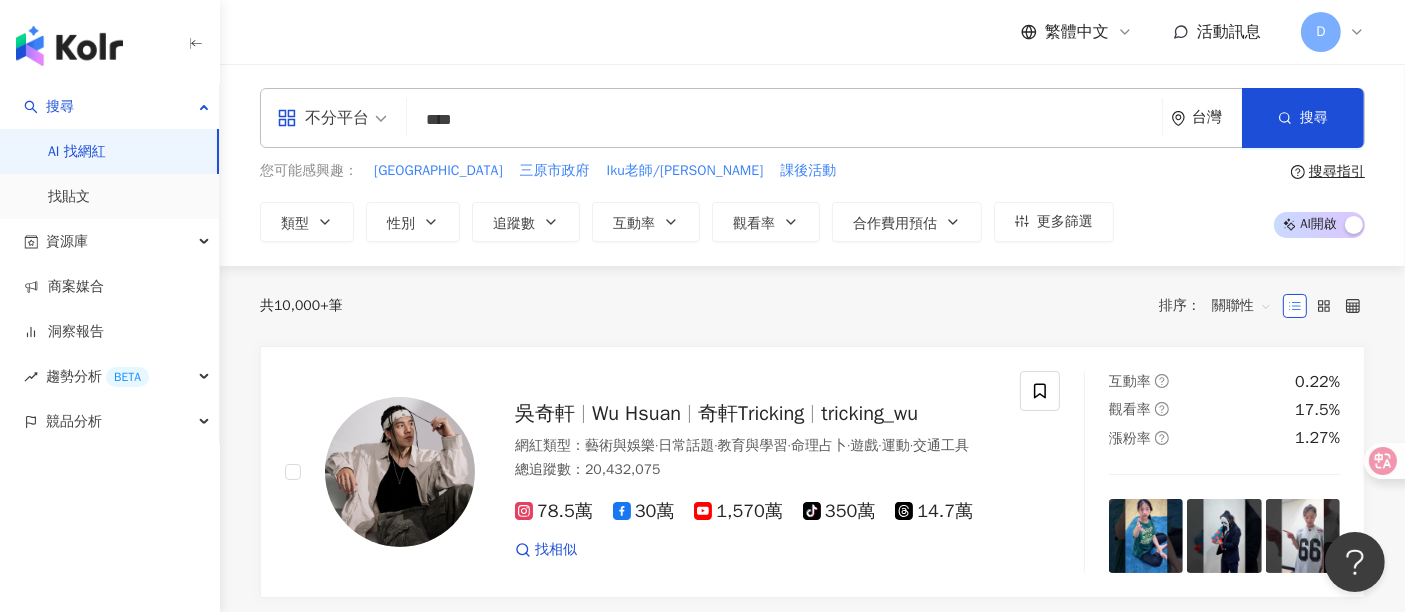 type on "****" 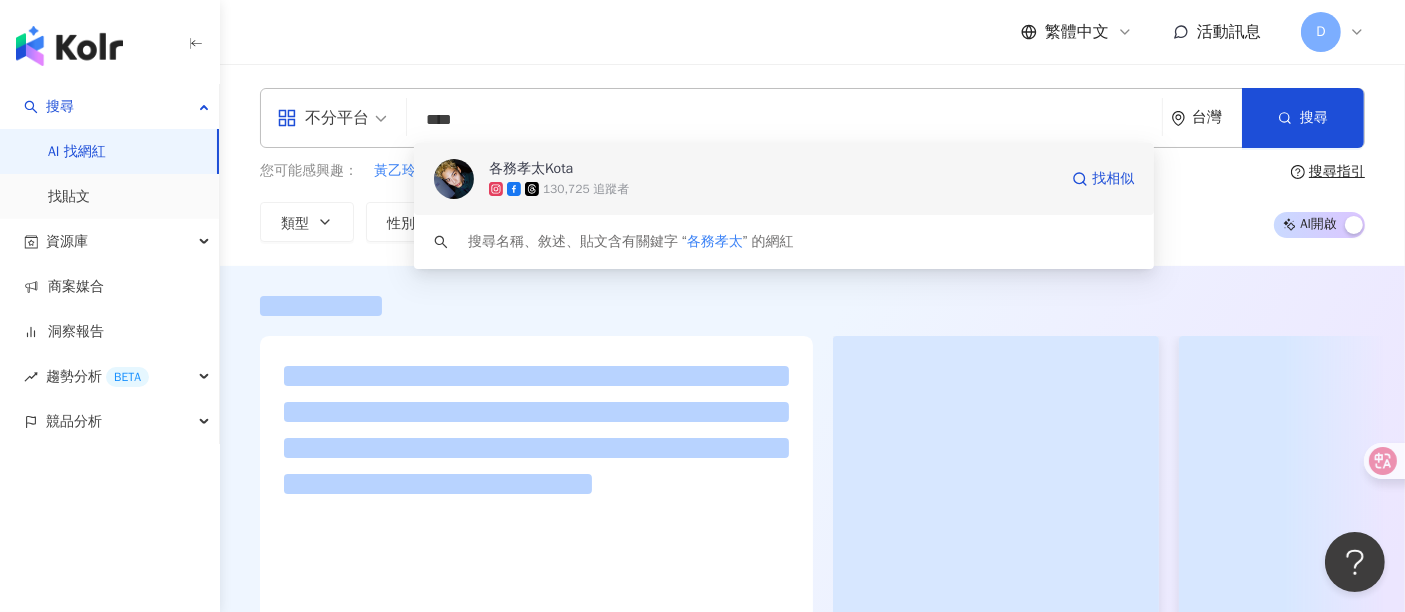 click on "各務孝太Kota" at bounding box center [773, 169] 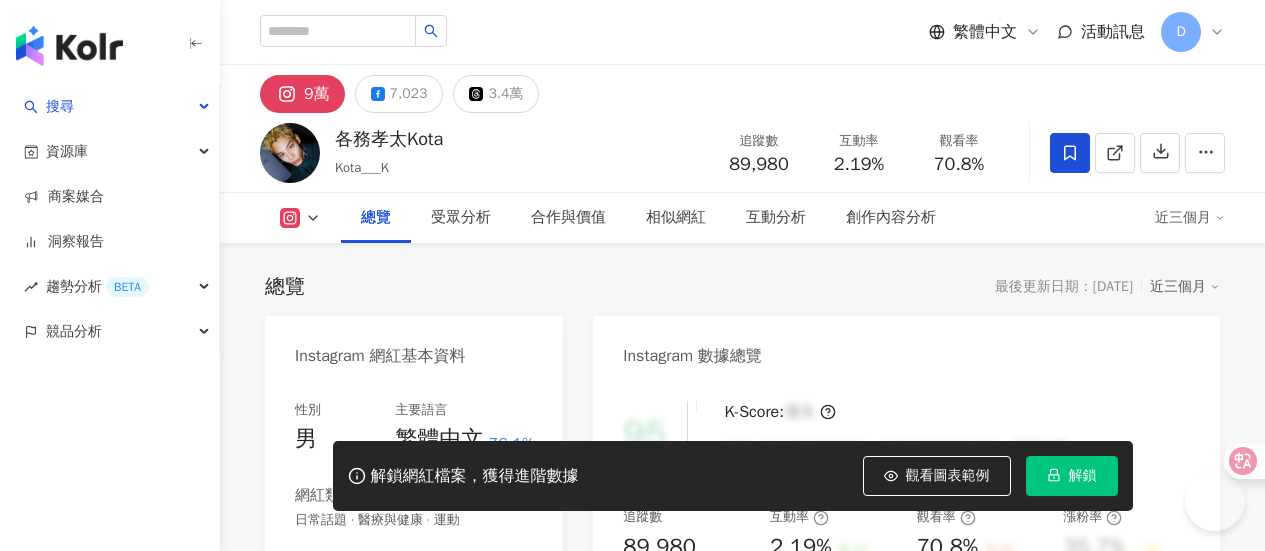 click on "解鎖" at bounding box center [1072, 476] 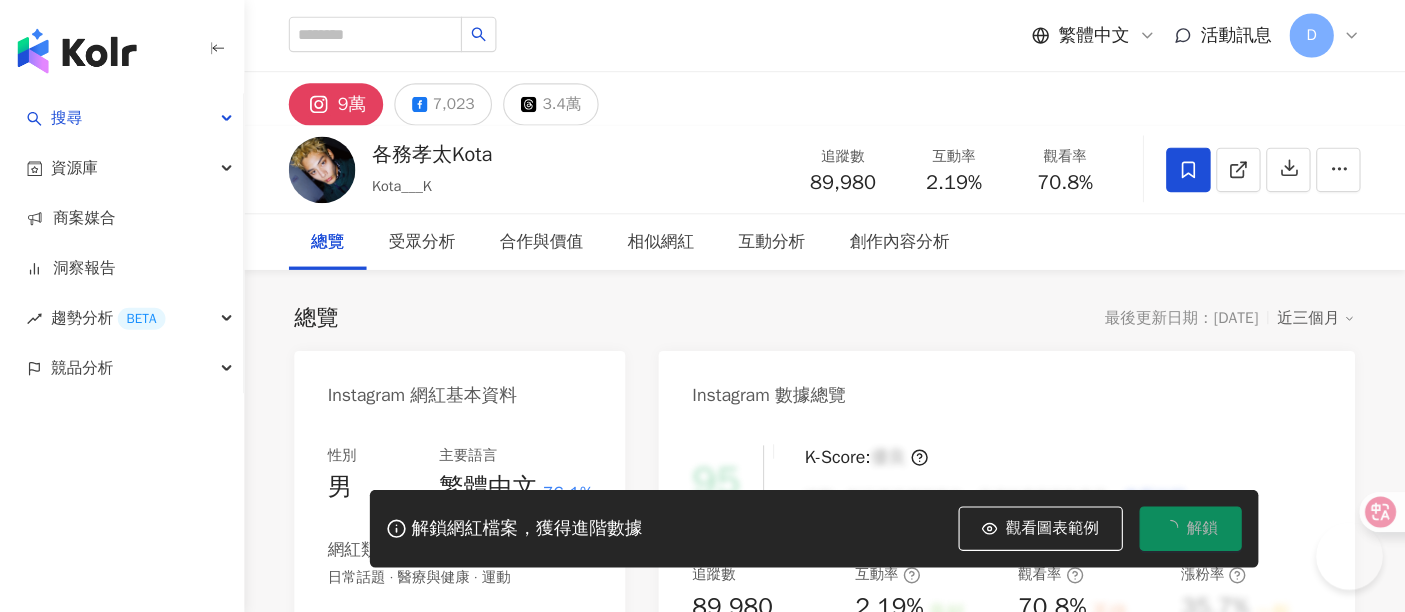scroll, scrollTop: 0, scrollLeft: 0, axis: both 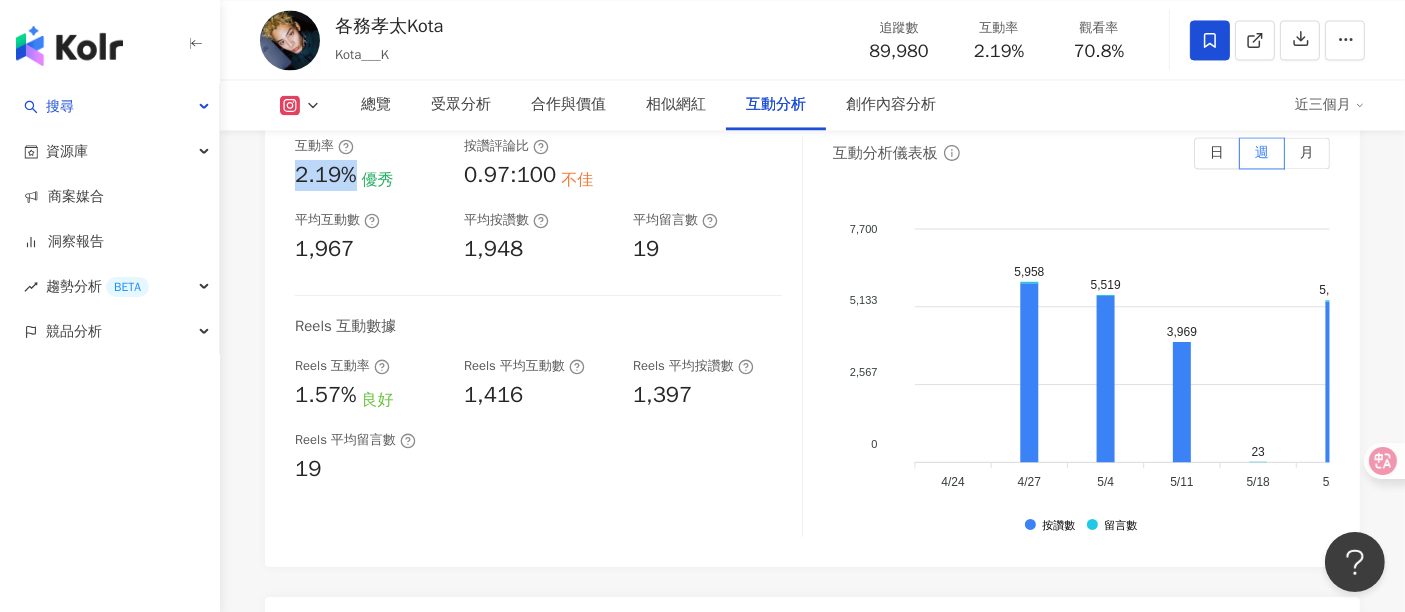 drag, startPoint x: 305, startPoint y: 180, endPoint x: 356, endPoint y: 174, distance: 51.351727 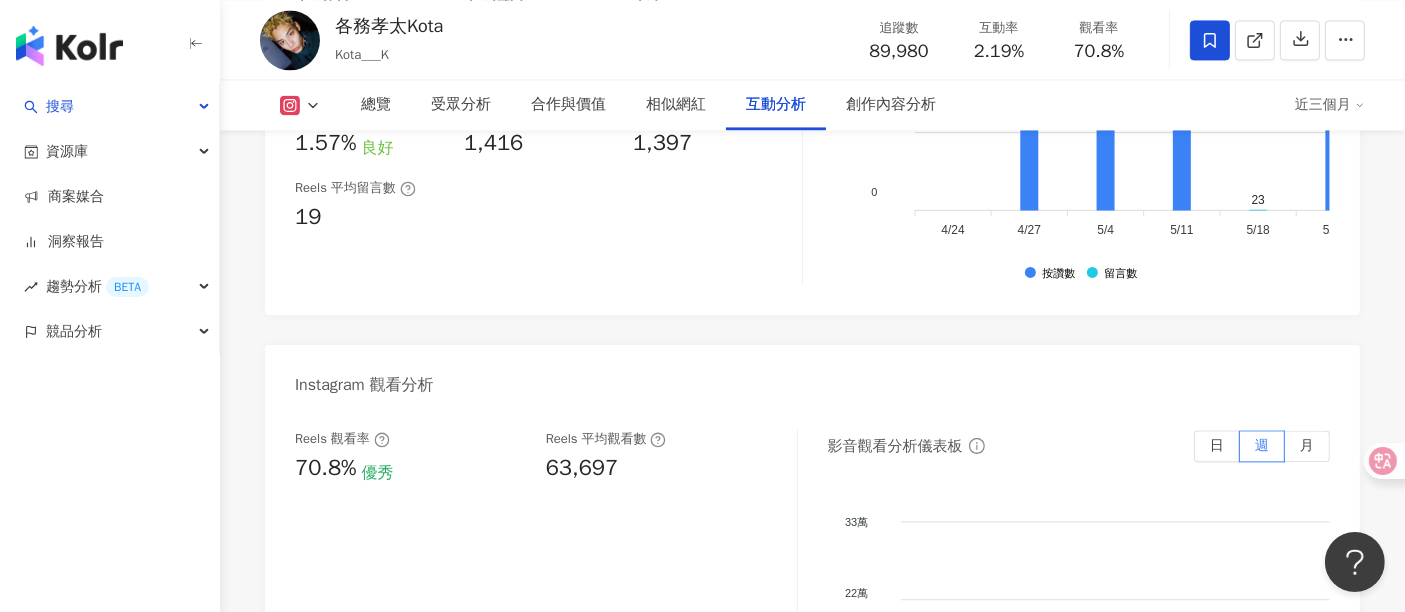 scroll, scrollTop: 4388, scrollLeft: 0, axis: vertical 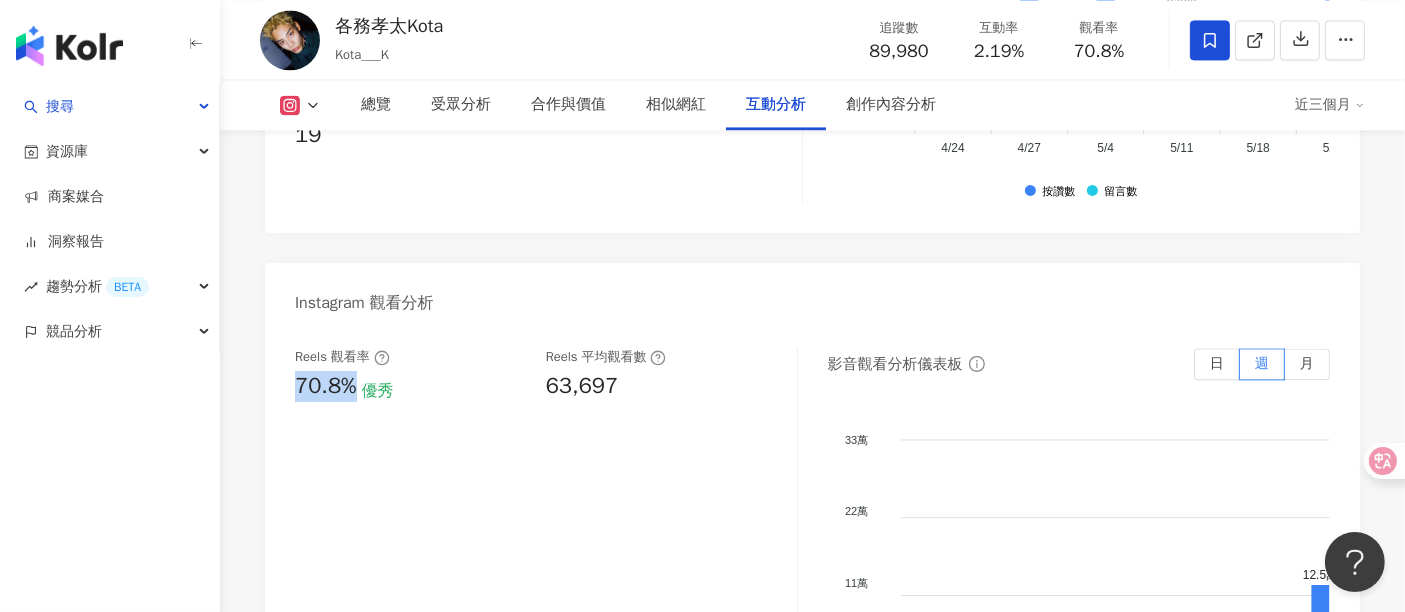 drag, startPoint x: 290, startPoint y: 386, endPoint x: 357, endPoint y: 385, distance: 67.00746 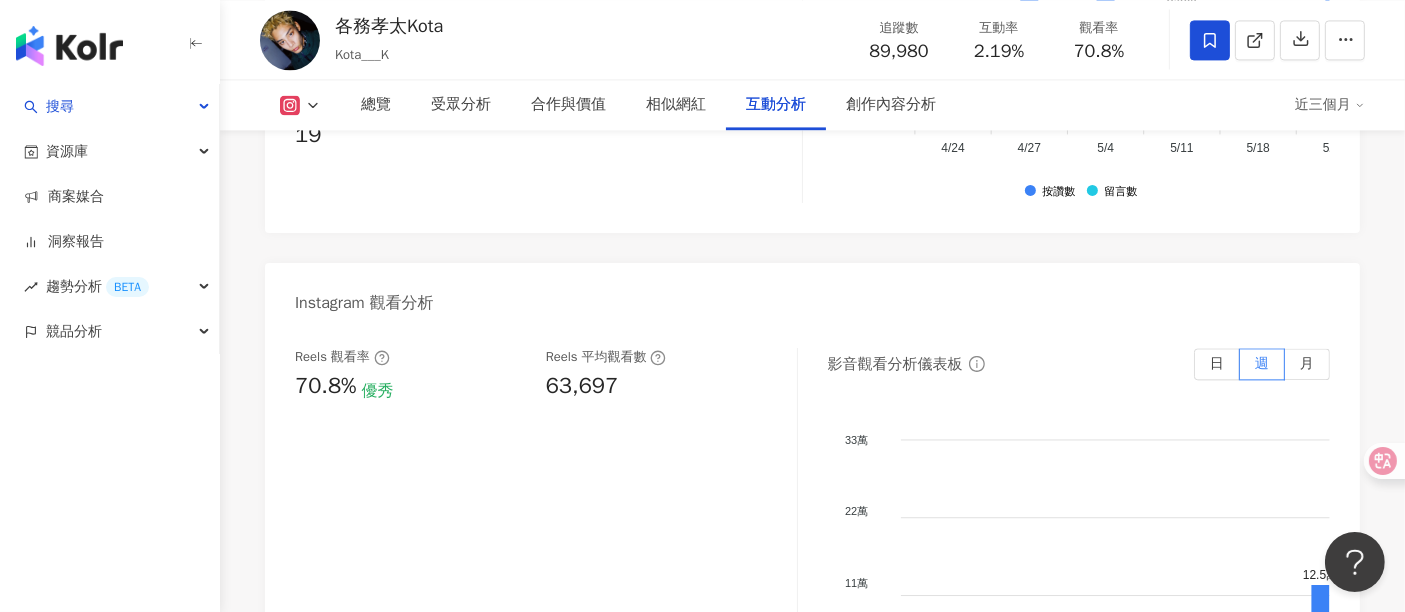 drag, startPoint x: 477, startPoint y: 456, endPoint x: 548, endPoint y: 391, distance: 96.26006 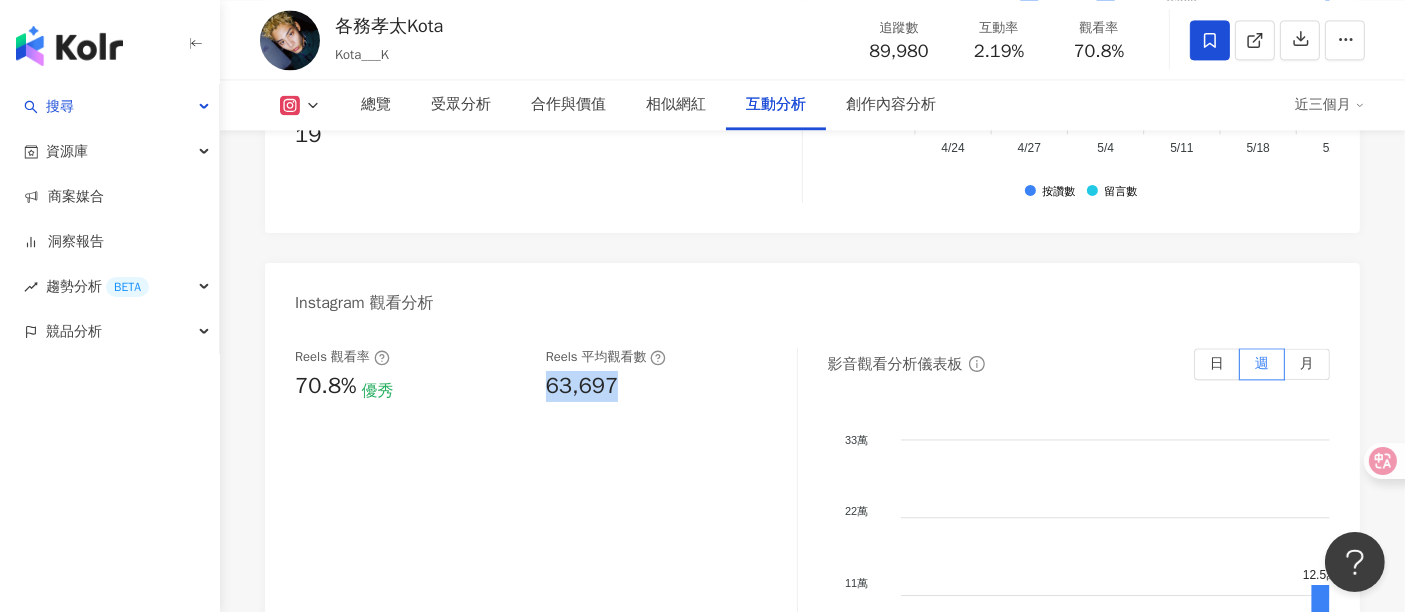drag, startPoint x: 548, startPoint y: 388, endPoint x: 620, endPoint y: 385, distance: 72.06247 